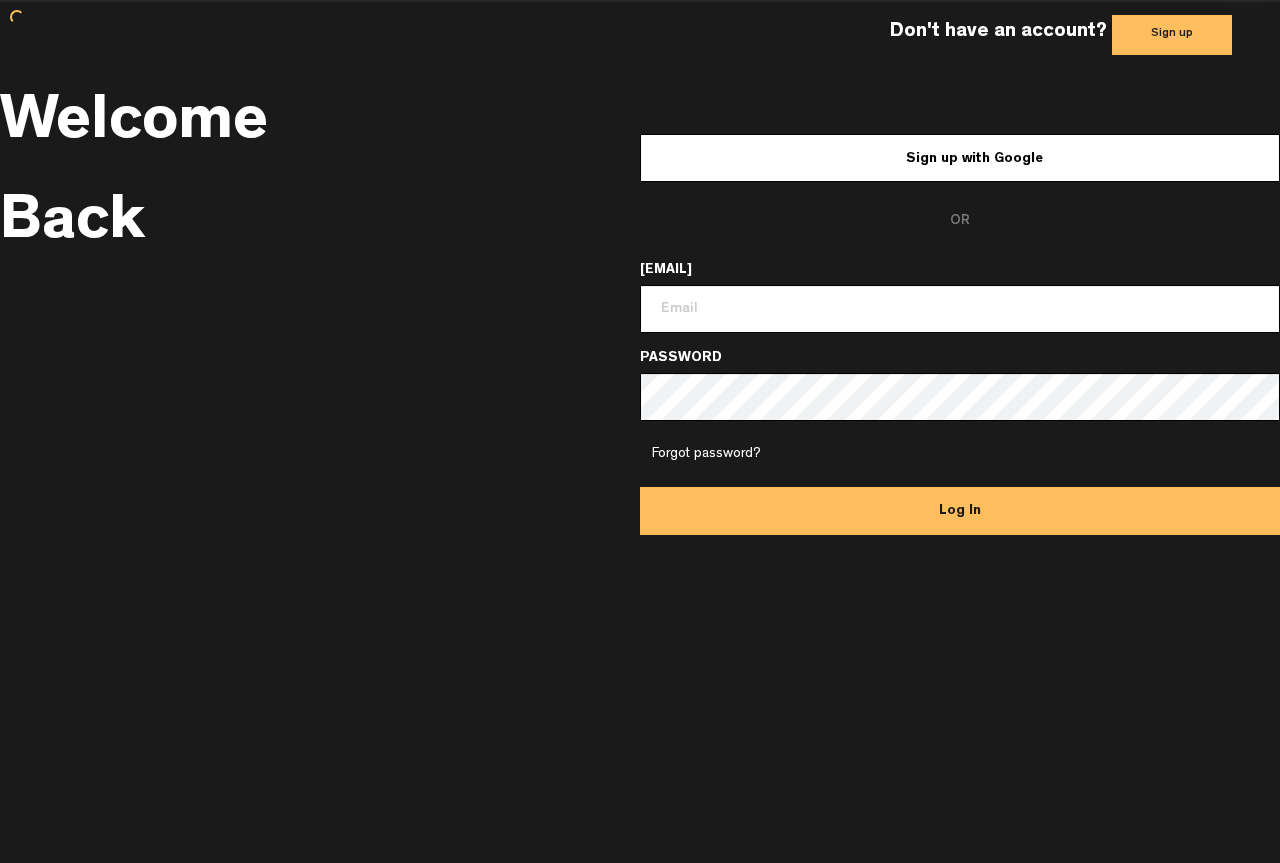 scroll, scrollTop: 0, scrollLeft: 0, axis: both 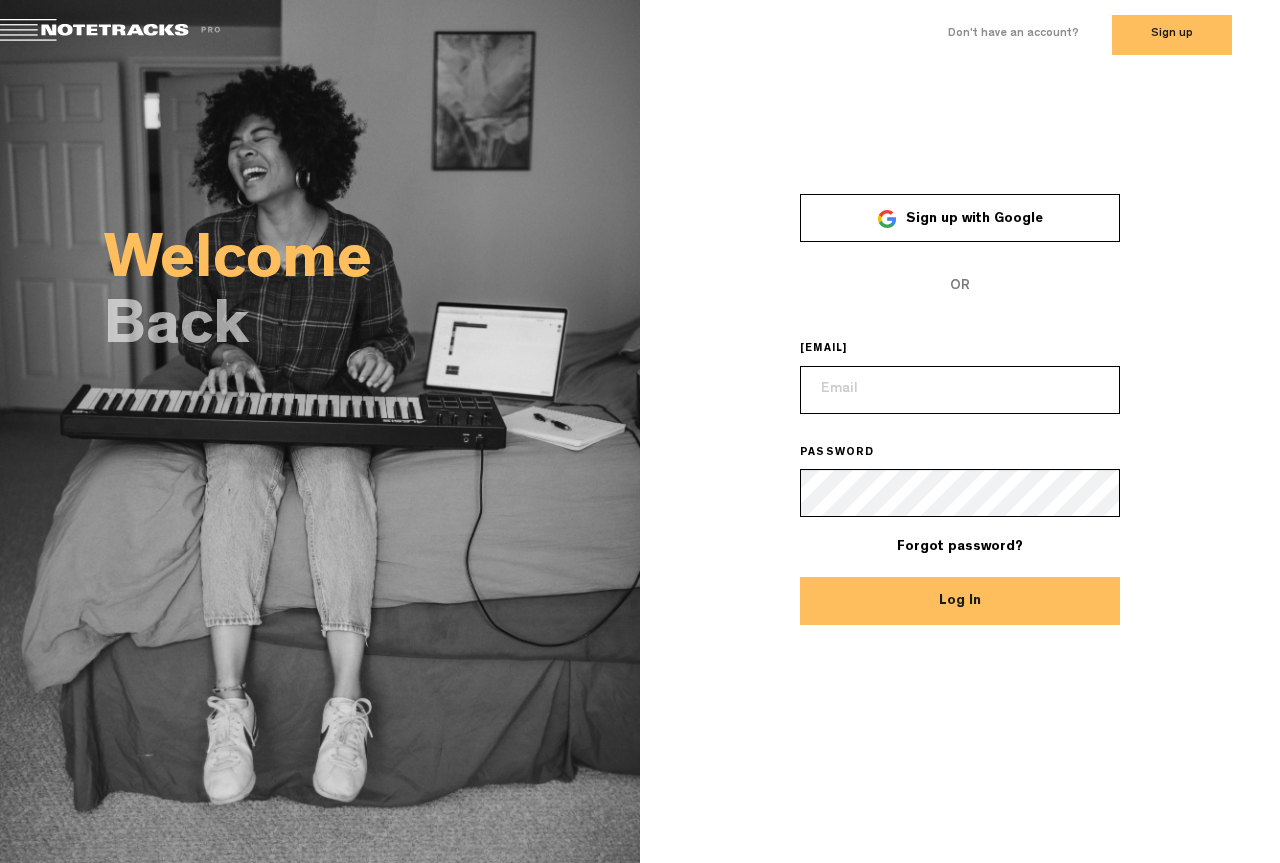 click at bounding box center (960, 390) 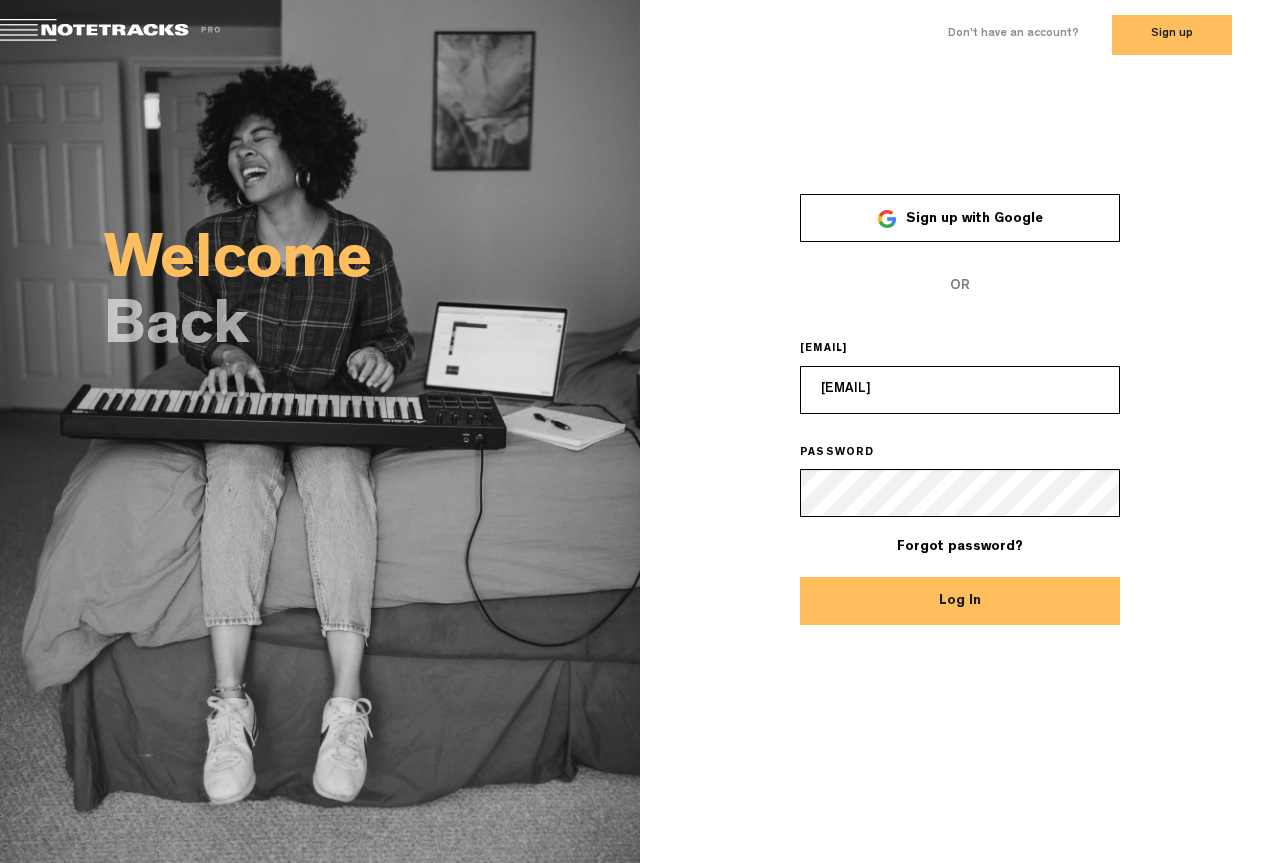 type on "[EMAIL]" 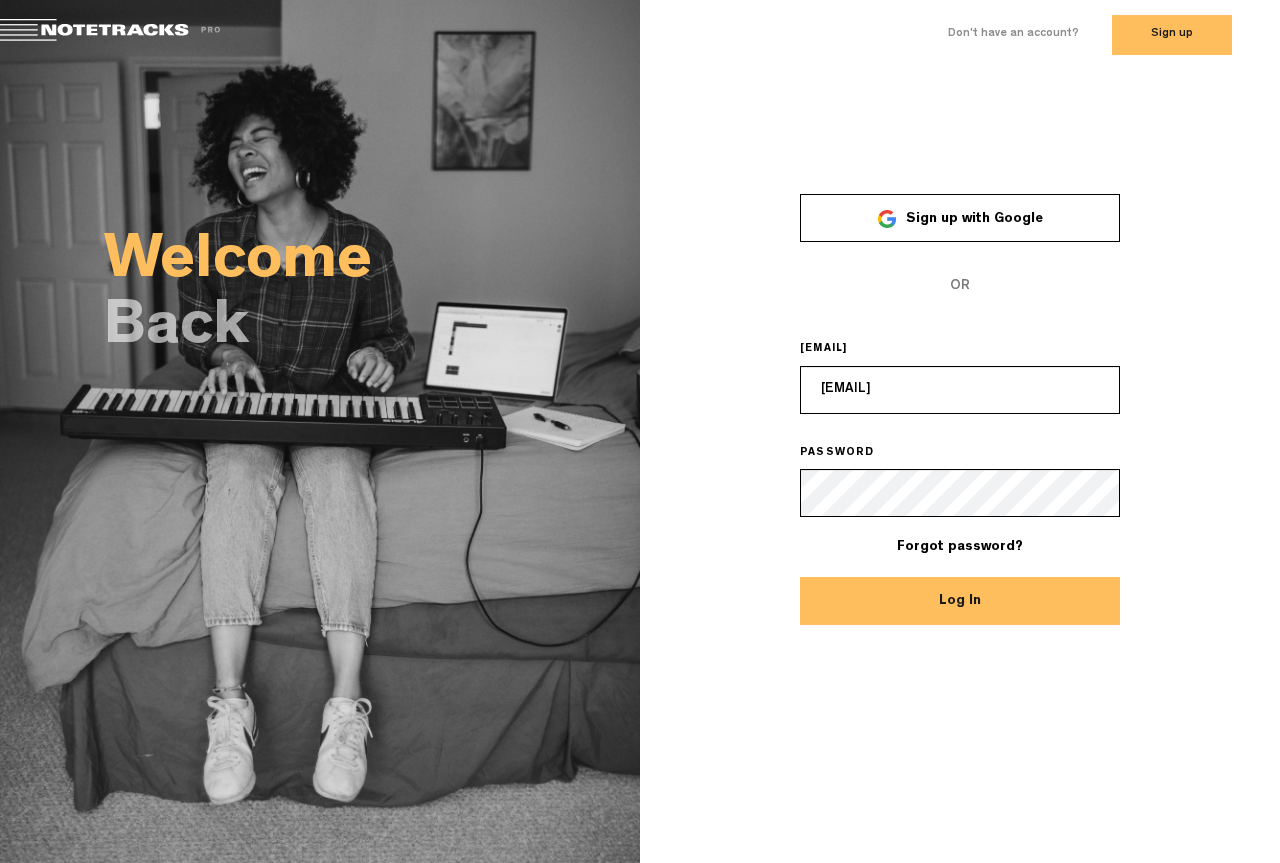 click on "Log In" at bounding box center [960, 601] 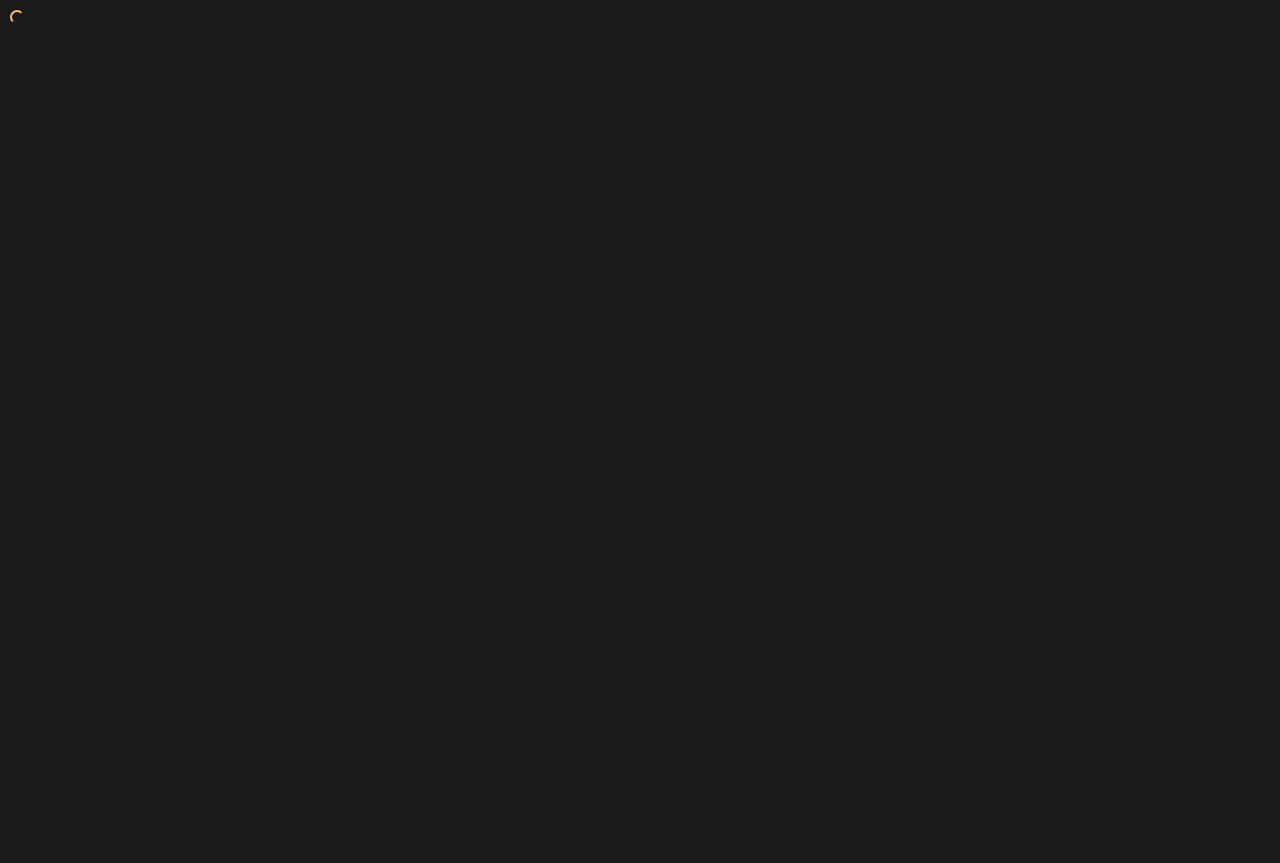 scroll, scrollTop: 0, scrollLeft: 0, axis: both 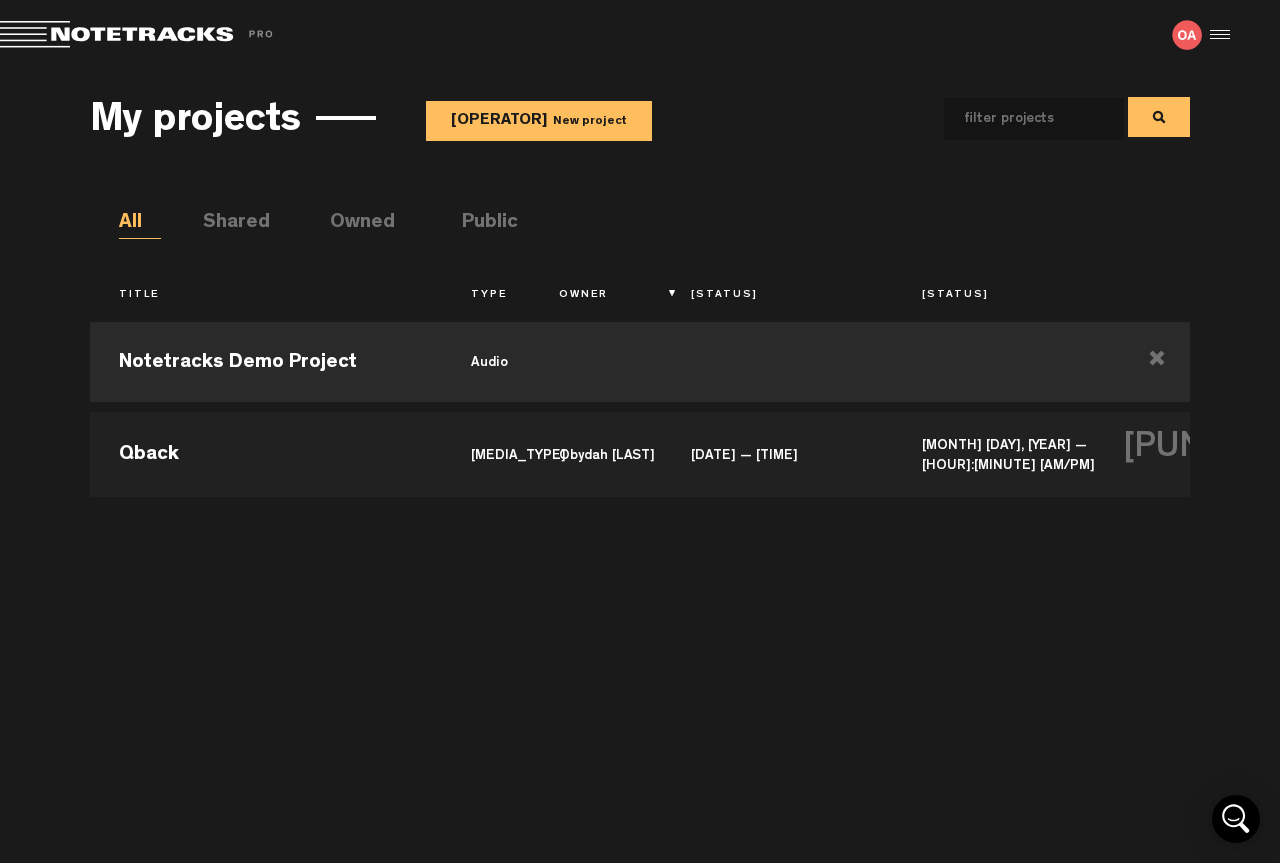 click on "+  New project" at bounding box center (539, 121) 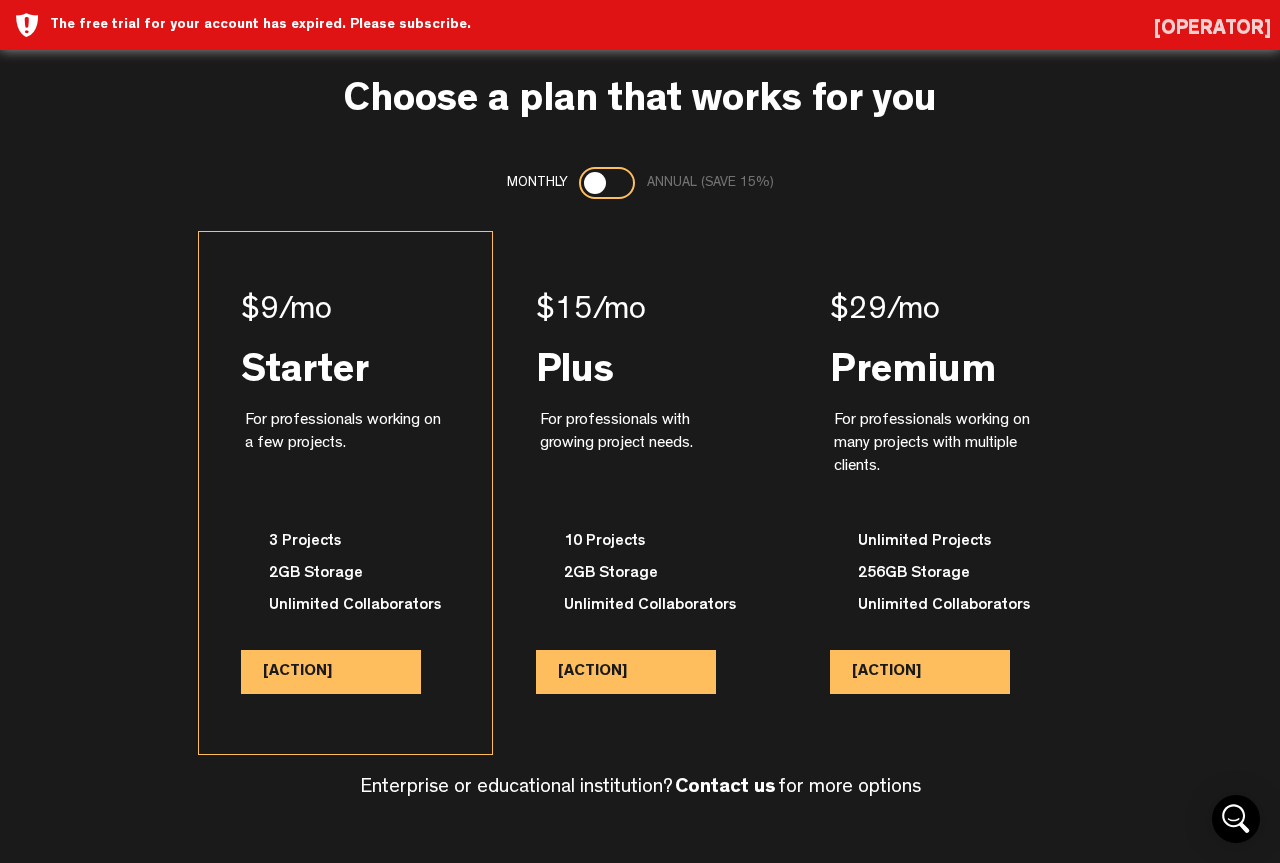 scroll, scrollTop: 43, scrollLeft: 0, axis: vertical 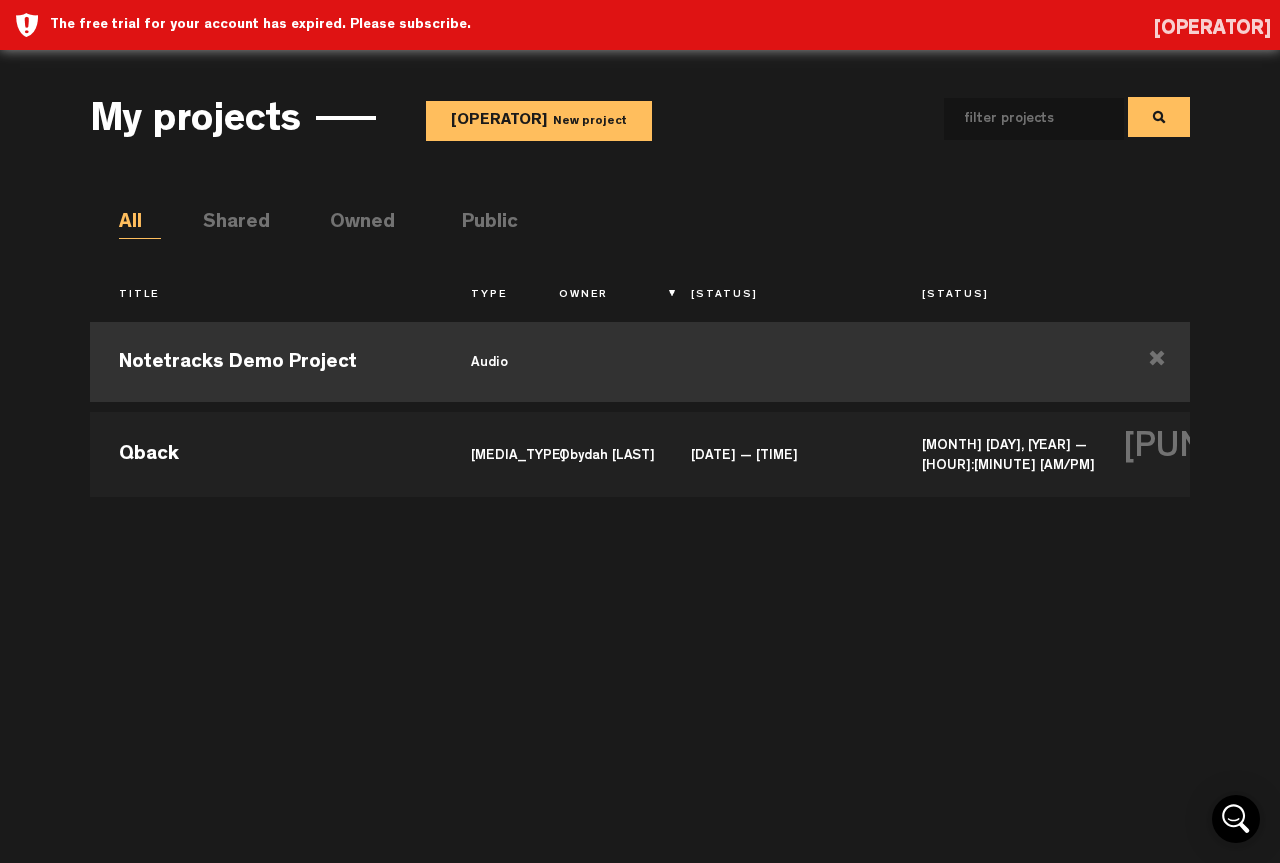 click on "Notetracks Demo Project" at bounding box center (266, 362) 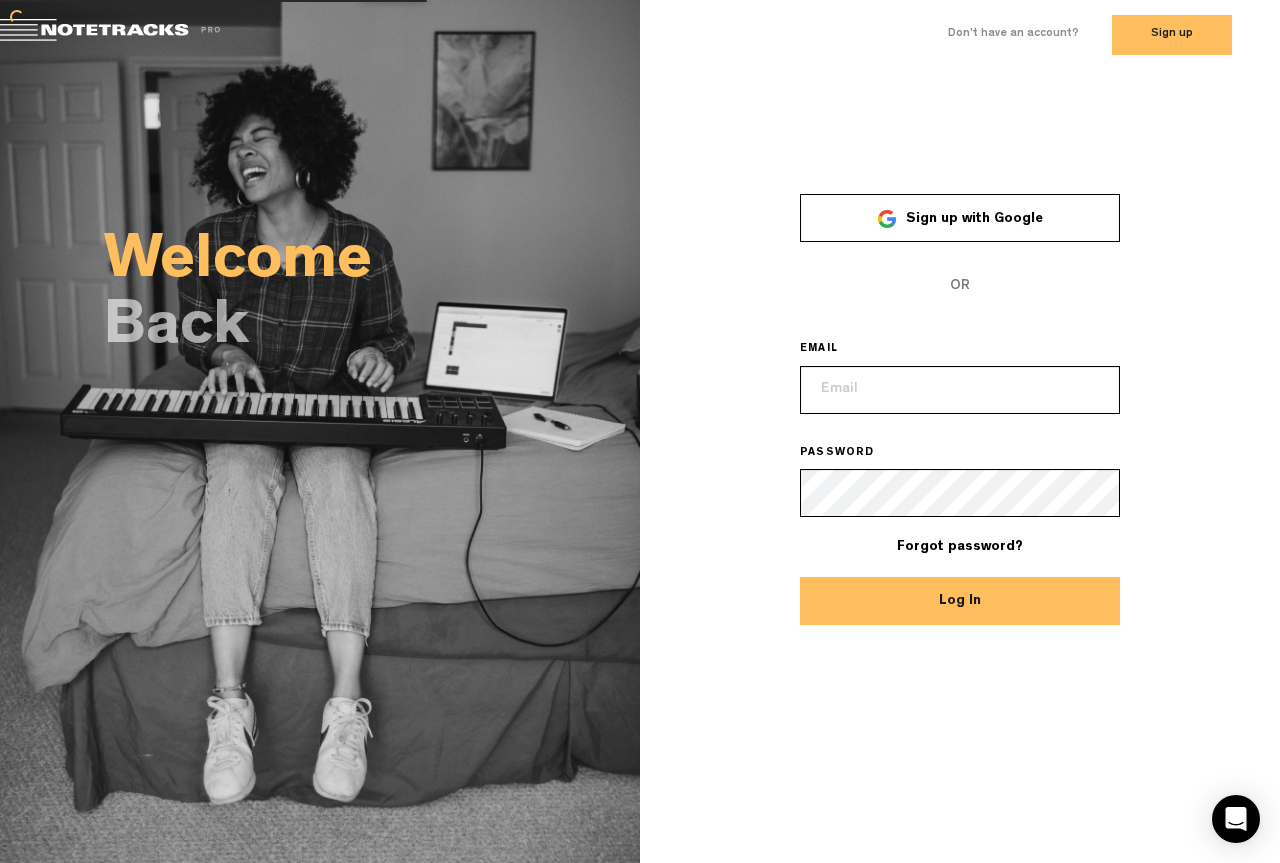 scroll, scrollTop: 0, scrollLeft: 0, axis: both 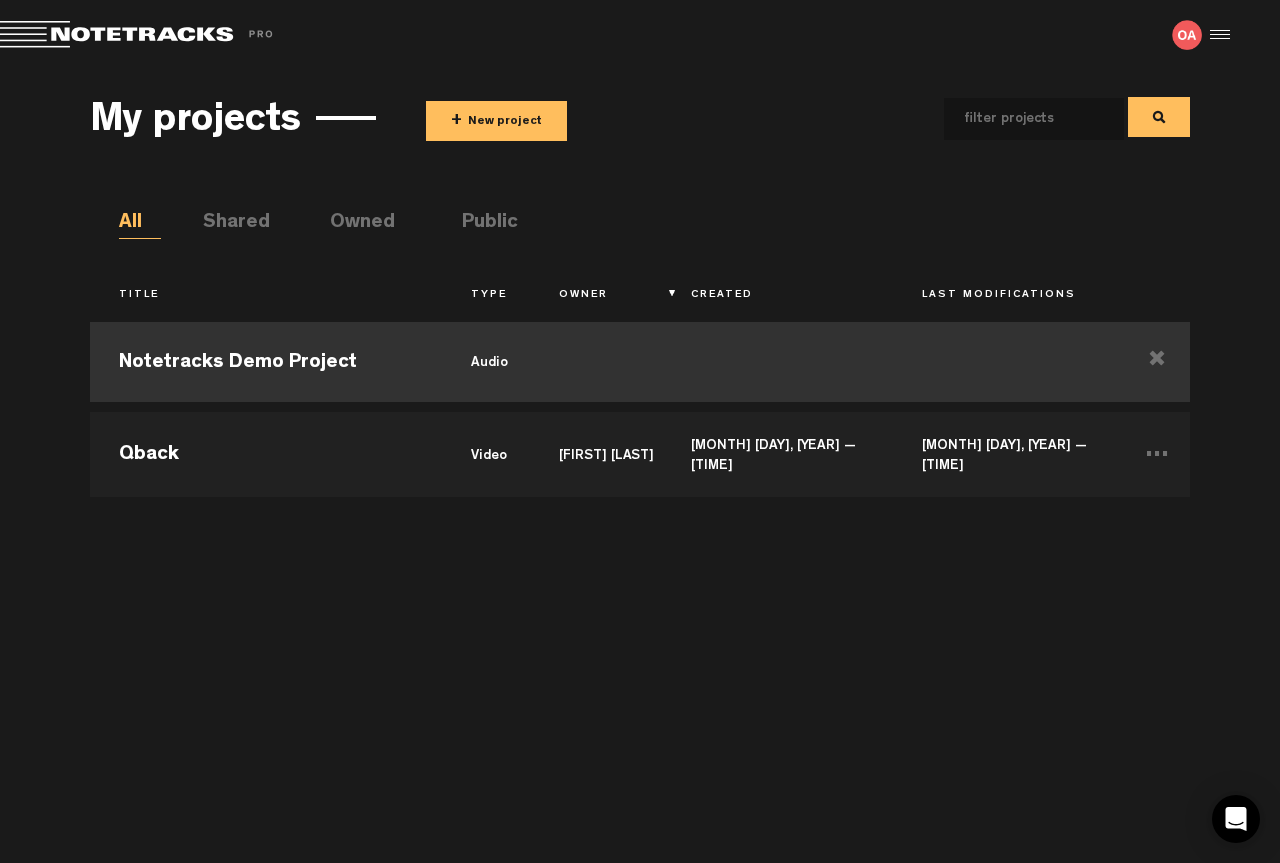 click at bounding box center (596, 362) 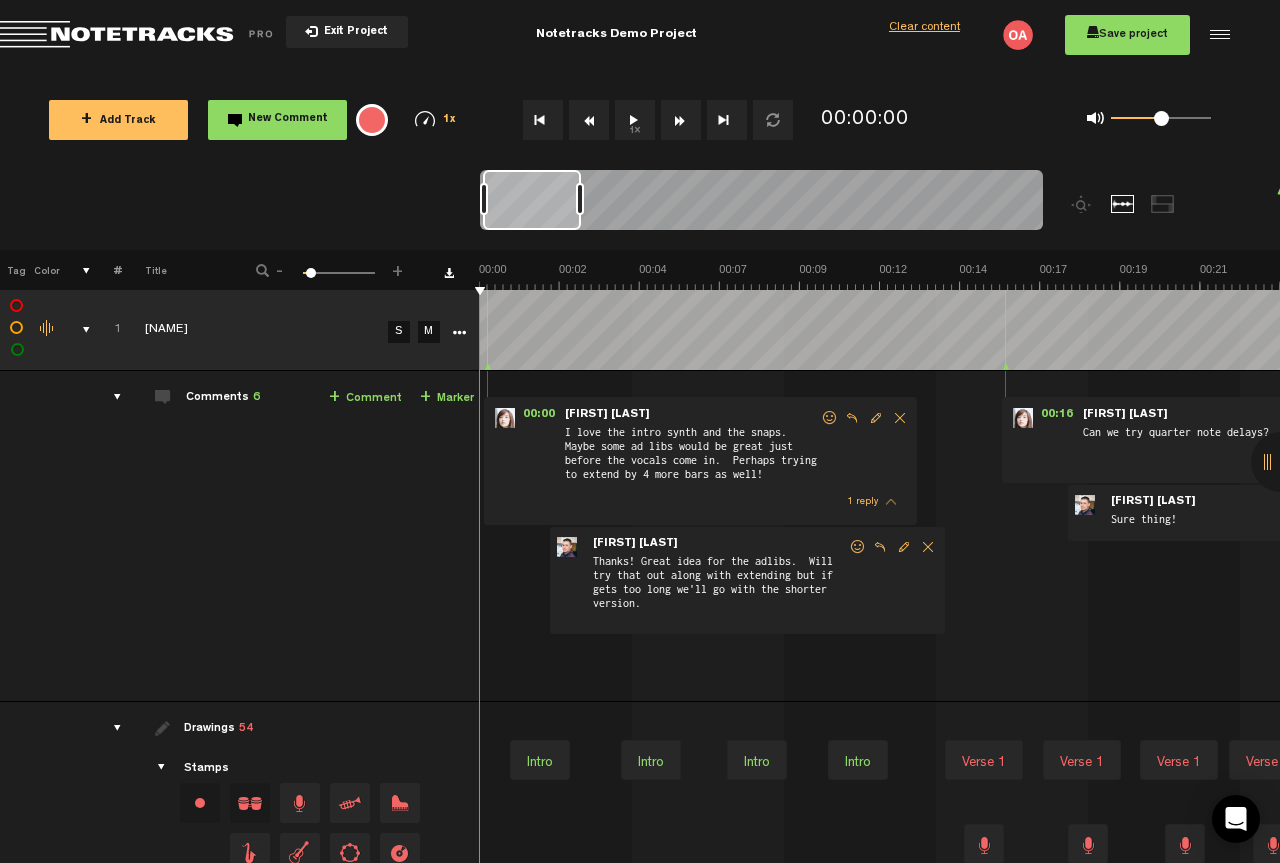 scroll, scrollTop: 0, scrollLeft: 16, axis: horizontal 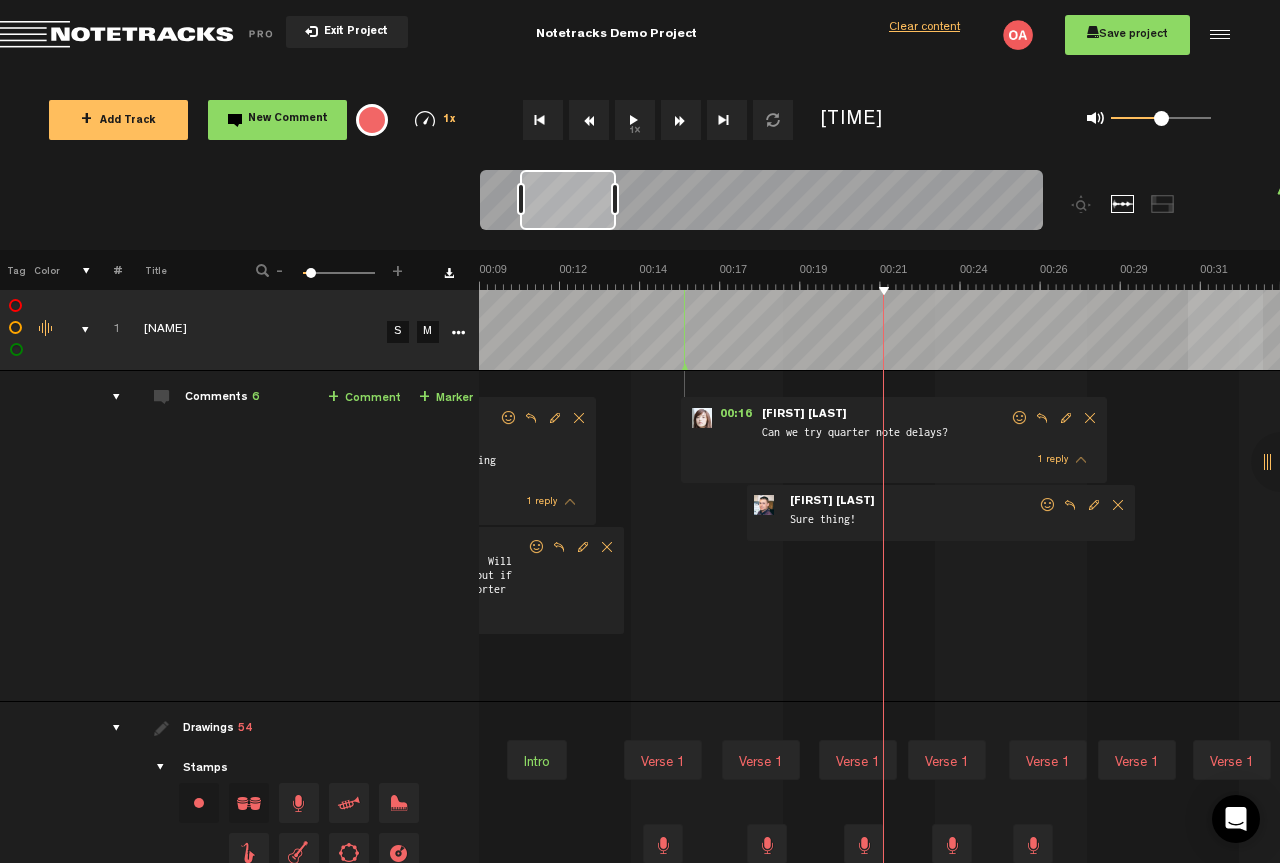 click on "+ New drawing Tag Color # Title 1 100 6 + Cherry-Nowhere_to-hide S M Update Download Download original Export Audacity labels Export Audition Markers Delete" at bounding box center [640, 556] 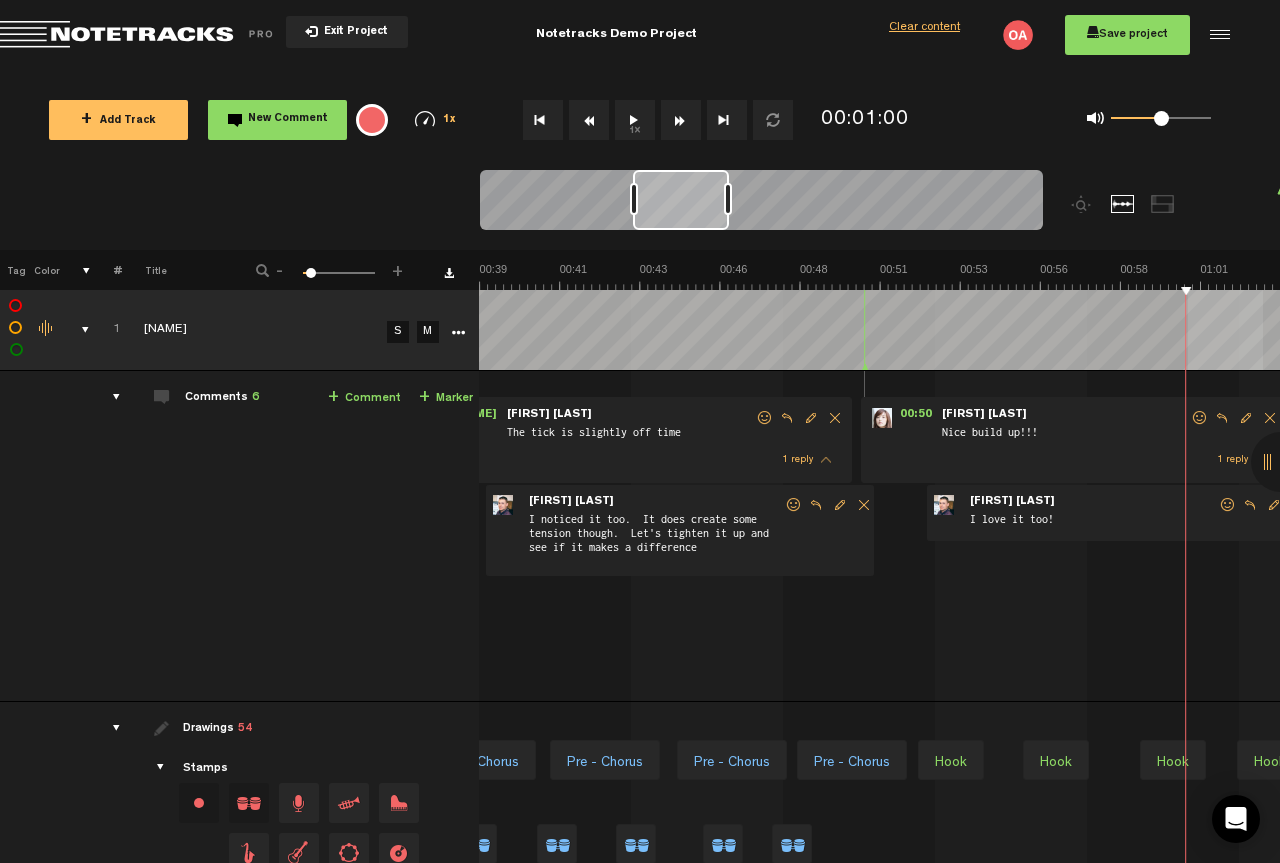 scroll, scrollTop: 0, scrollLeft: 1601, axis: horizontal 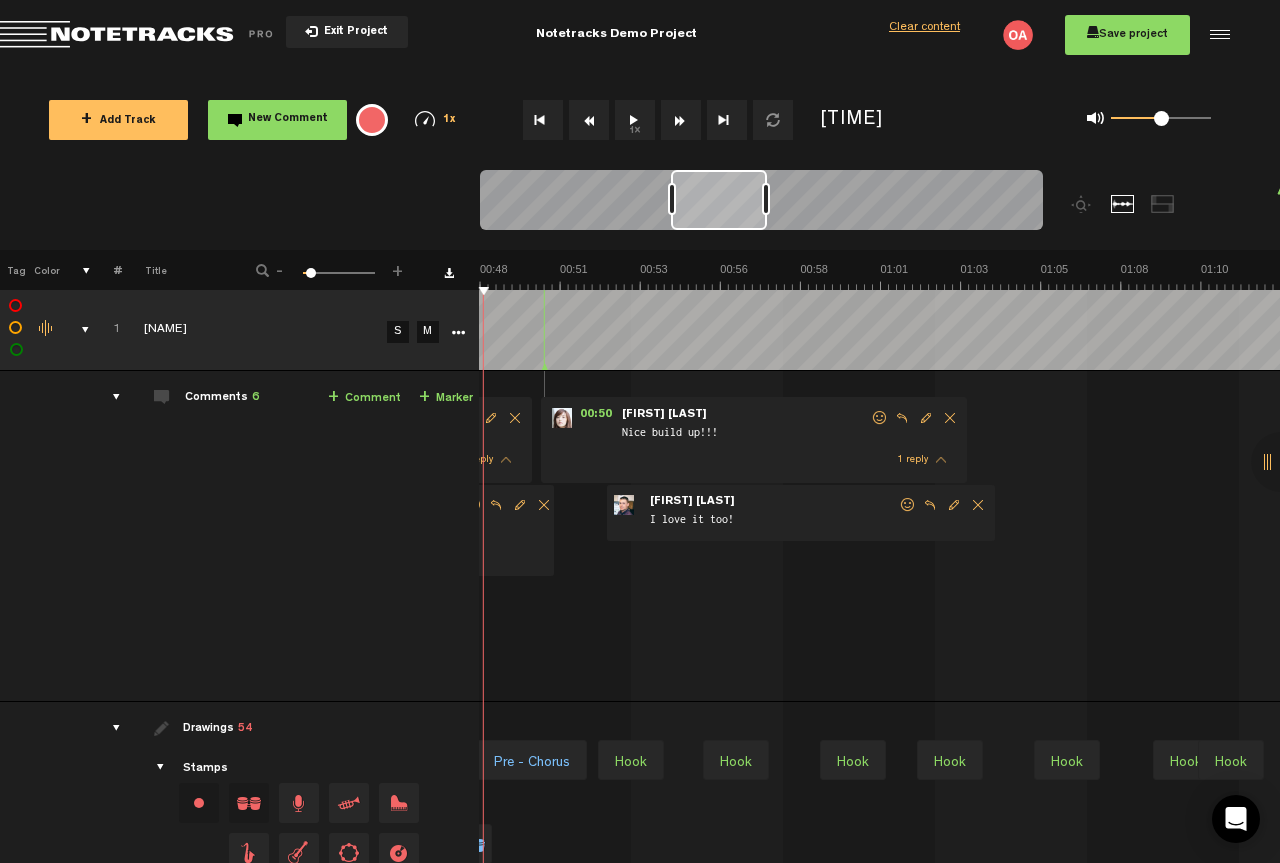 click on "1 Cherry-Nowhere_to-hide S M Update Download Download original Export Audacity labels Export Audition Markers Delete" at bounding box center [639, 330] 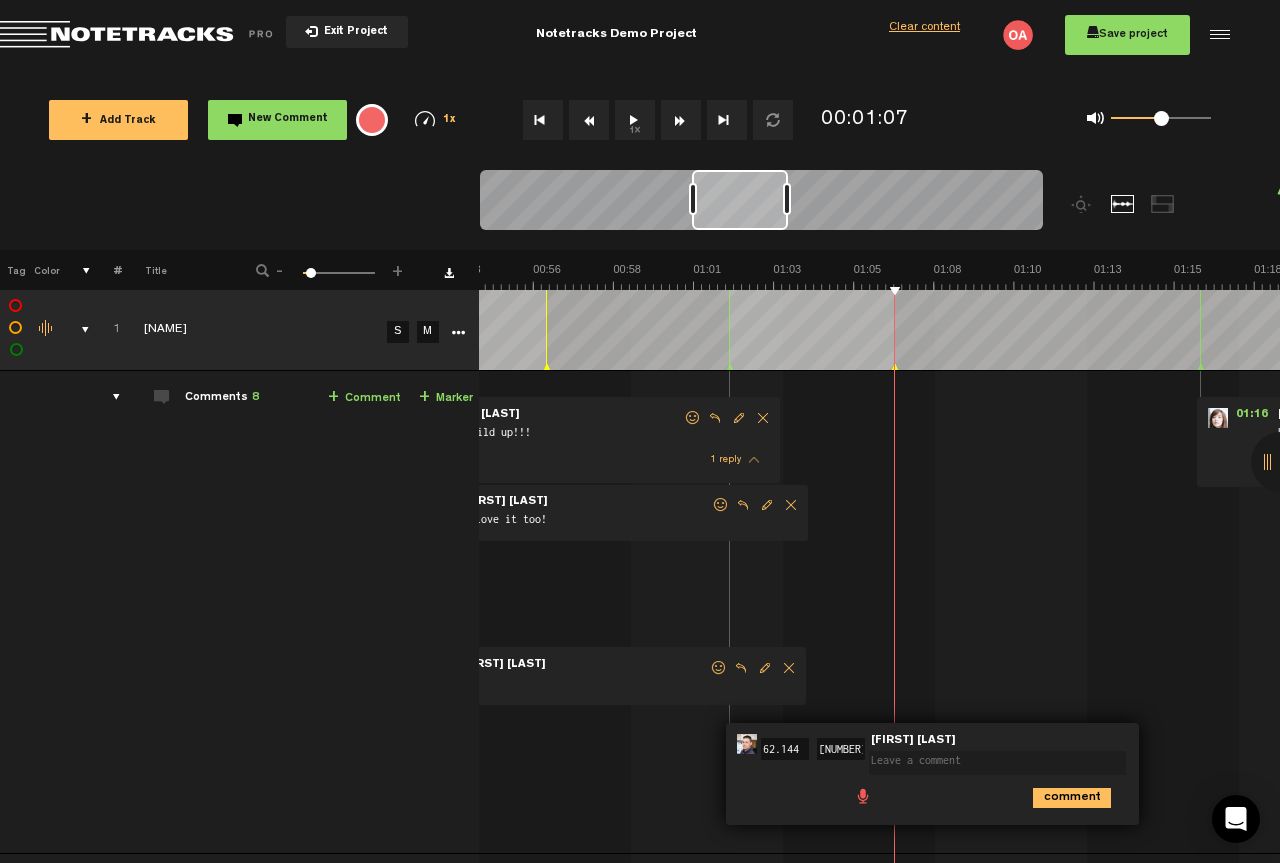 scroll, scrollTop: 0, scrollLeft: 1788, axis: horizontal 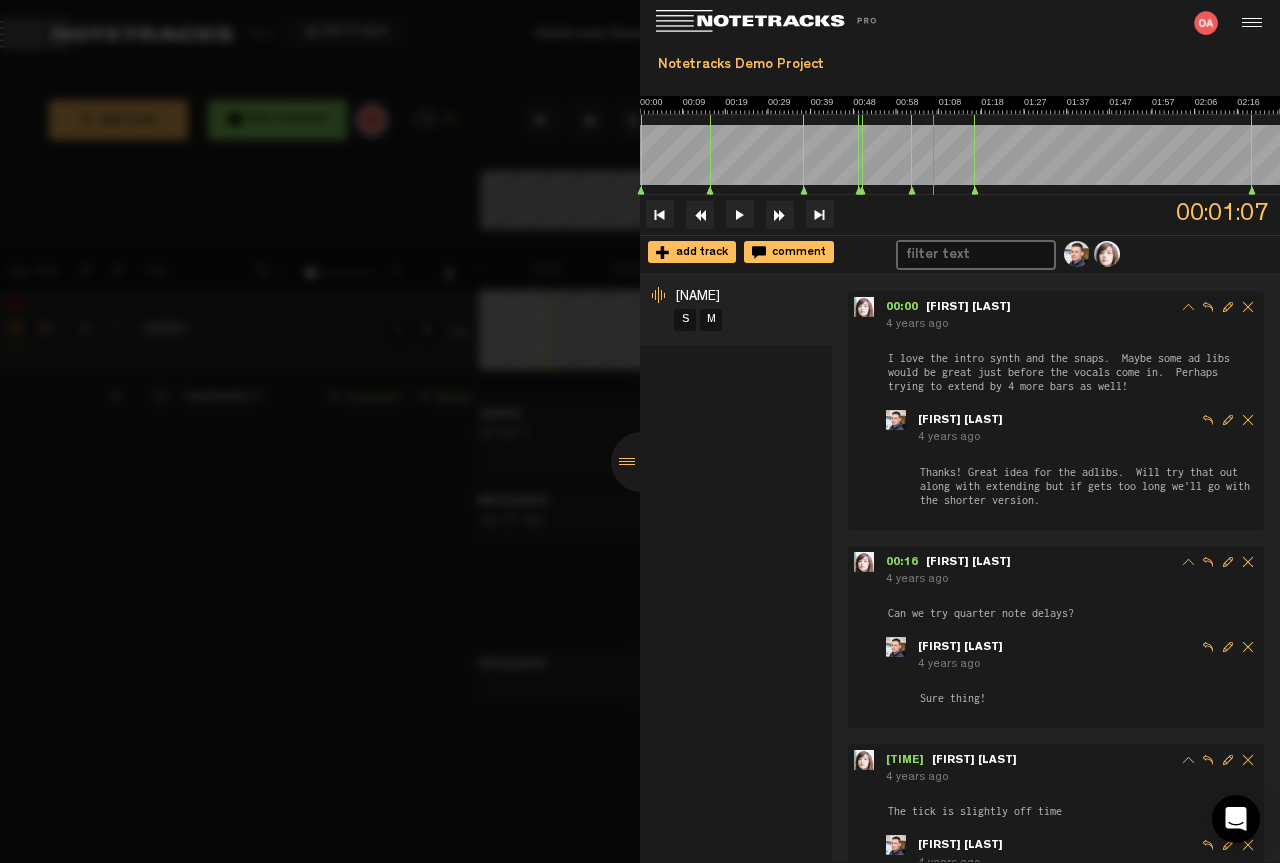 click at bounding box center (1249, 23) 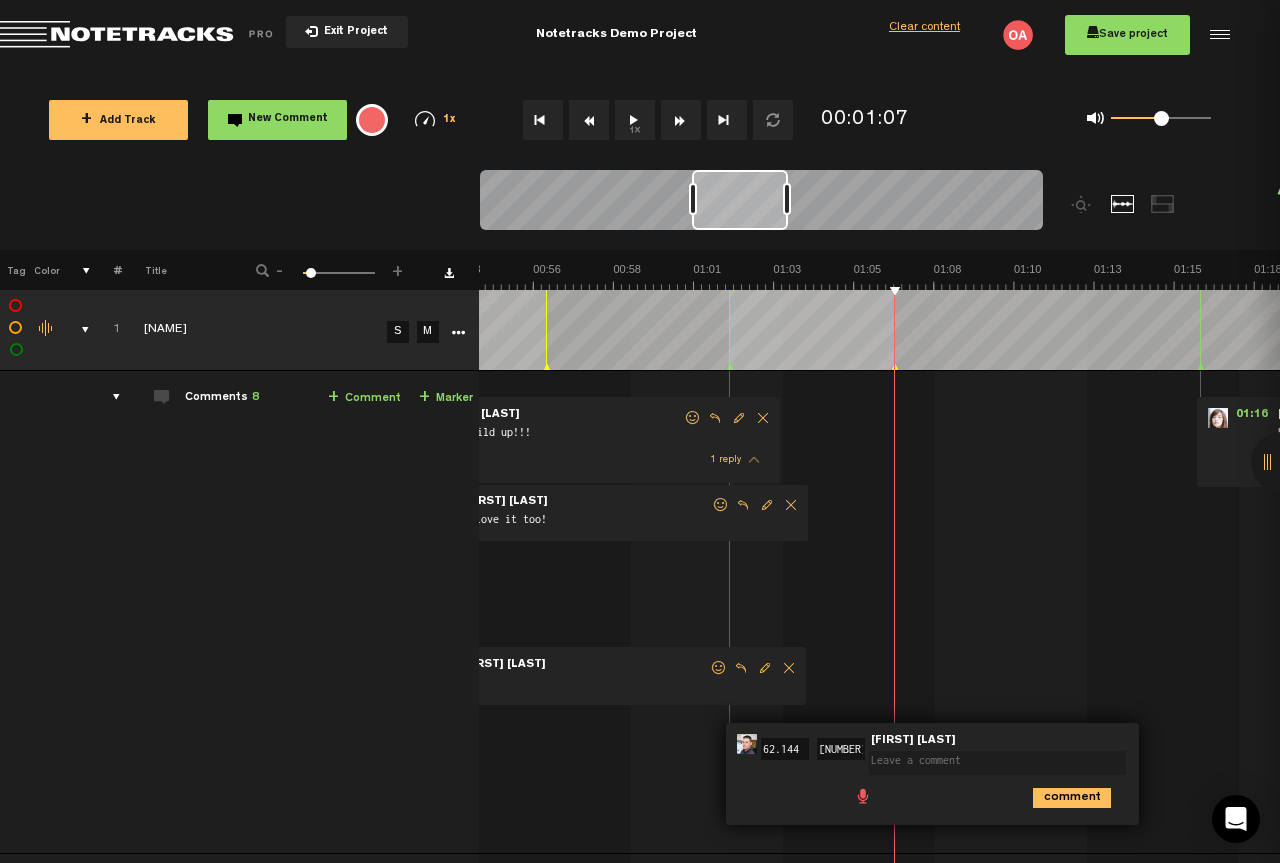 scroll, scrollTop: 0, scrollLeft: 640, axis: horizontal 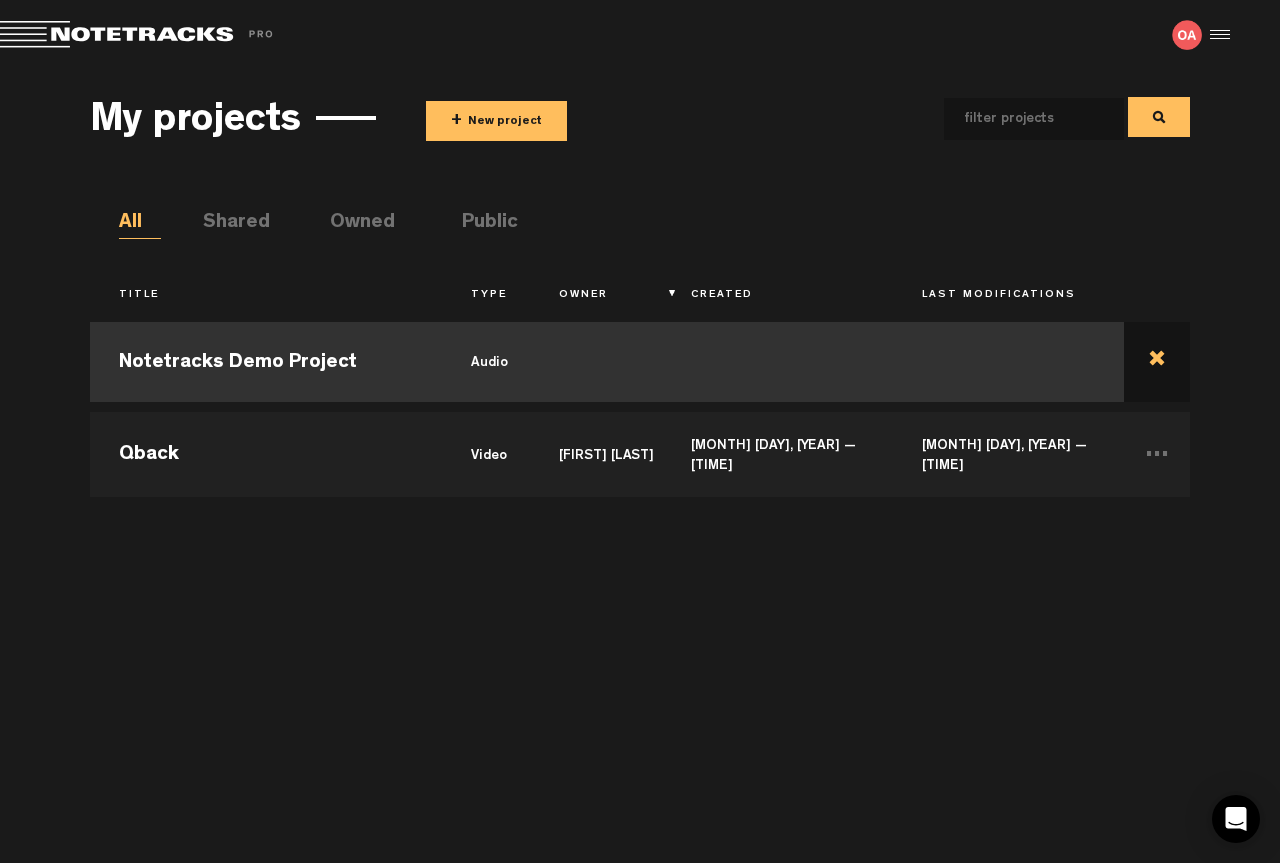 click at bounding box center [1157, 362] 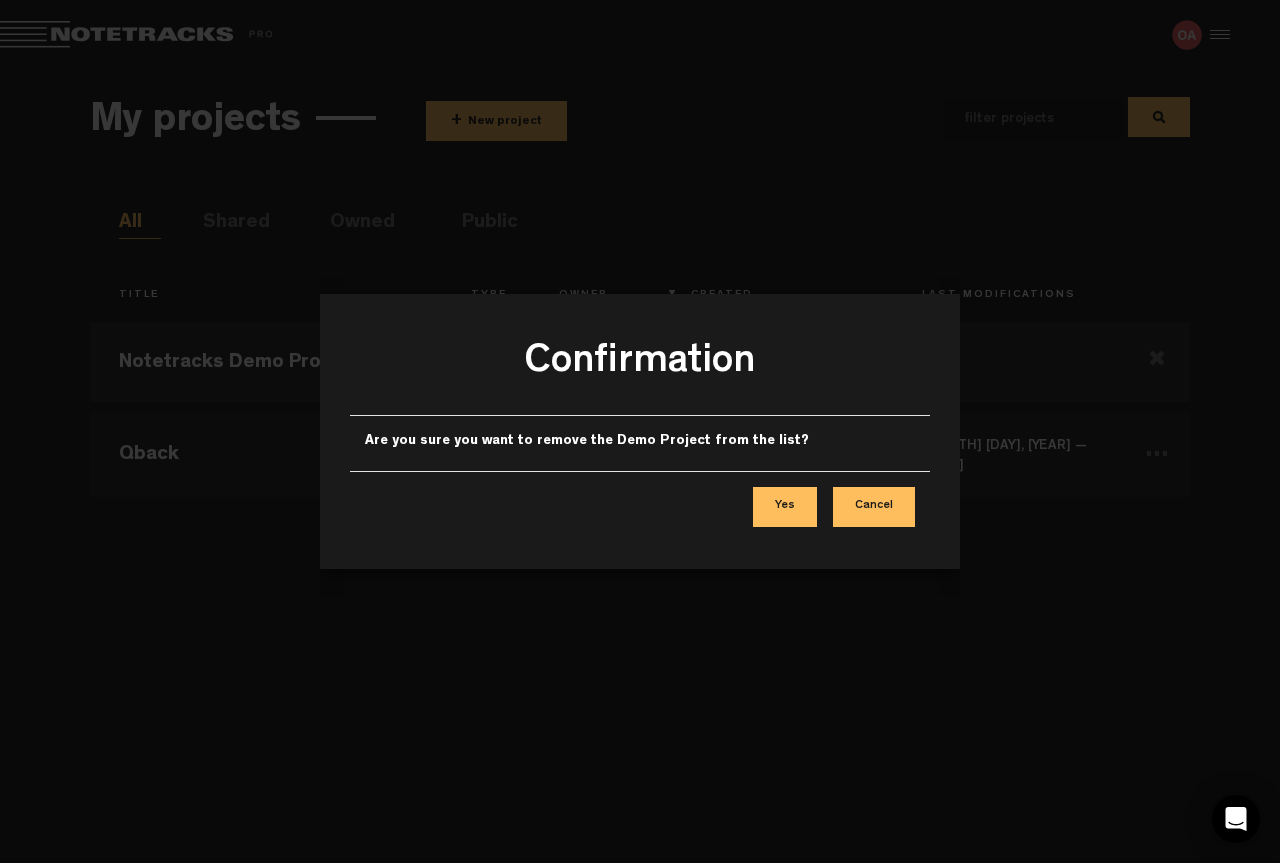 click on "Yes" at bounding box center (785, 507) 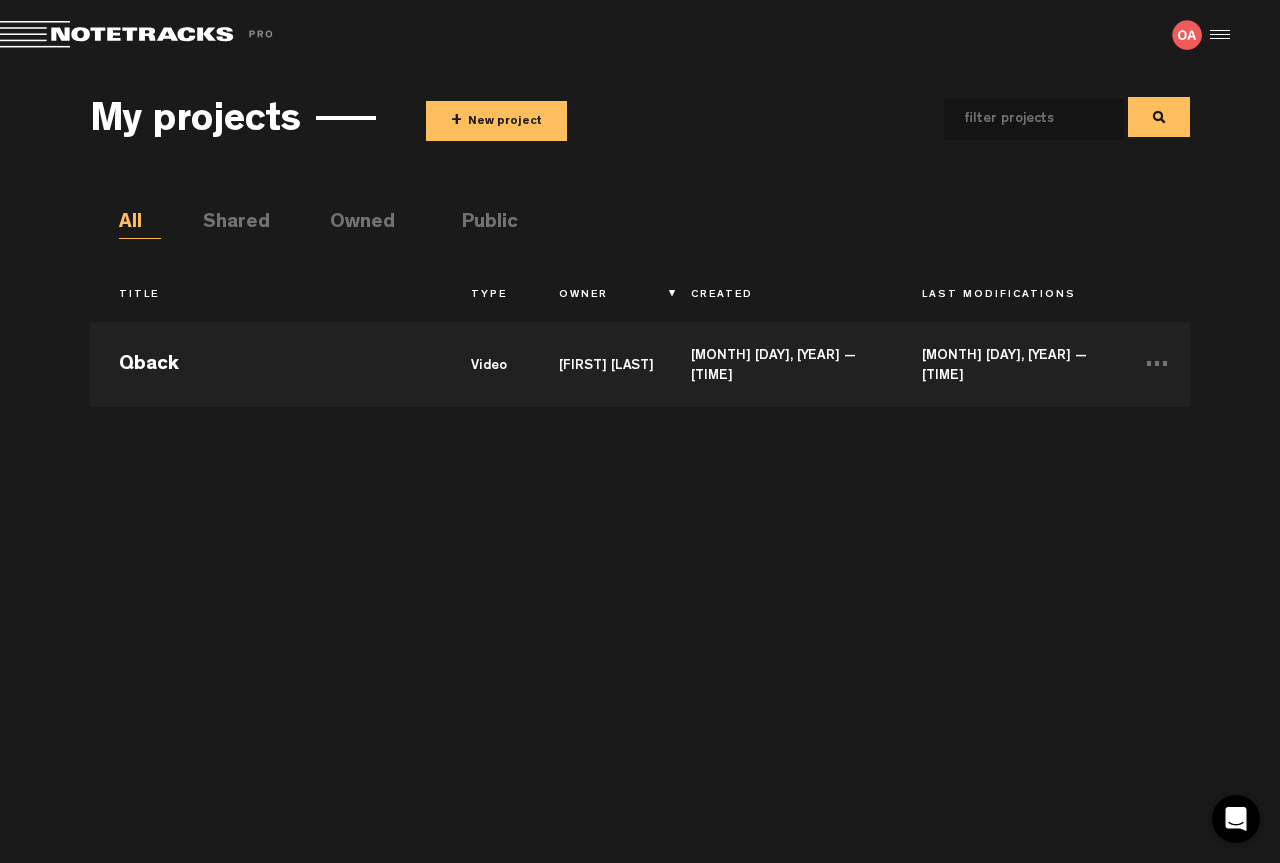 click on "+  New project" at bounding box center [496, 121] 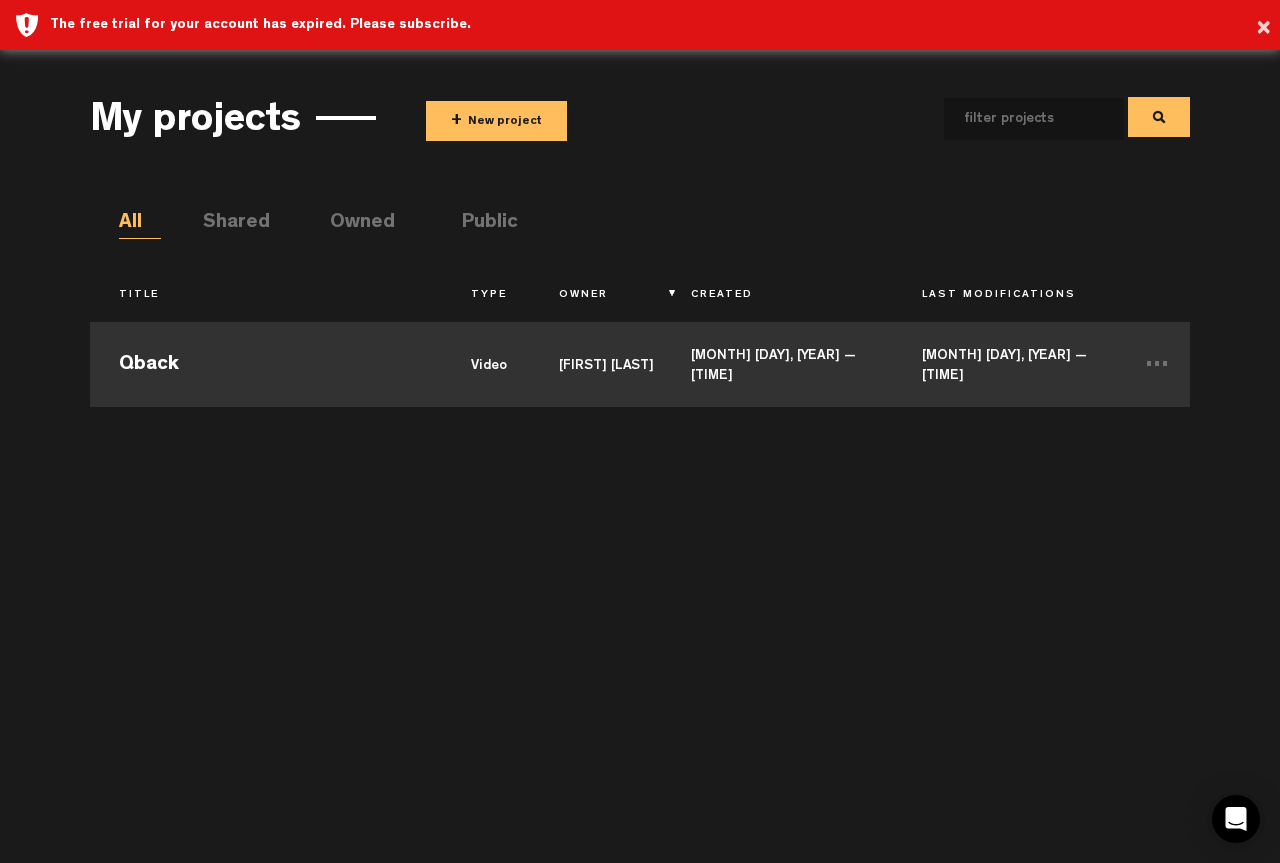 click on "[DATE] — [TIME]" at bounding box center (777, 362) 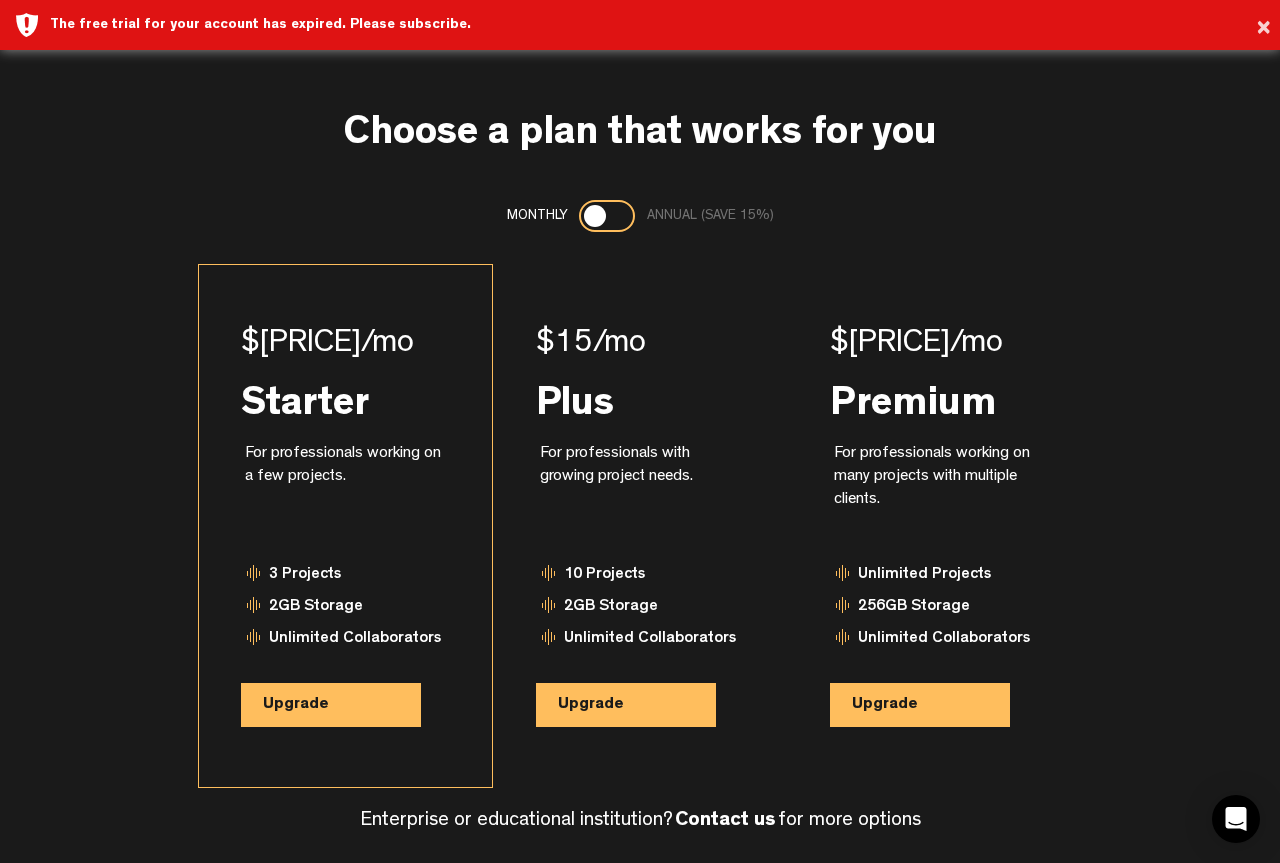 scroll, scrollTop: 43, scrollLeft: 0, axis: vertical 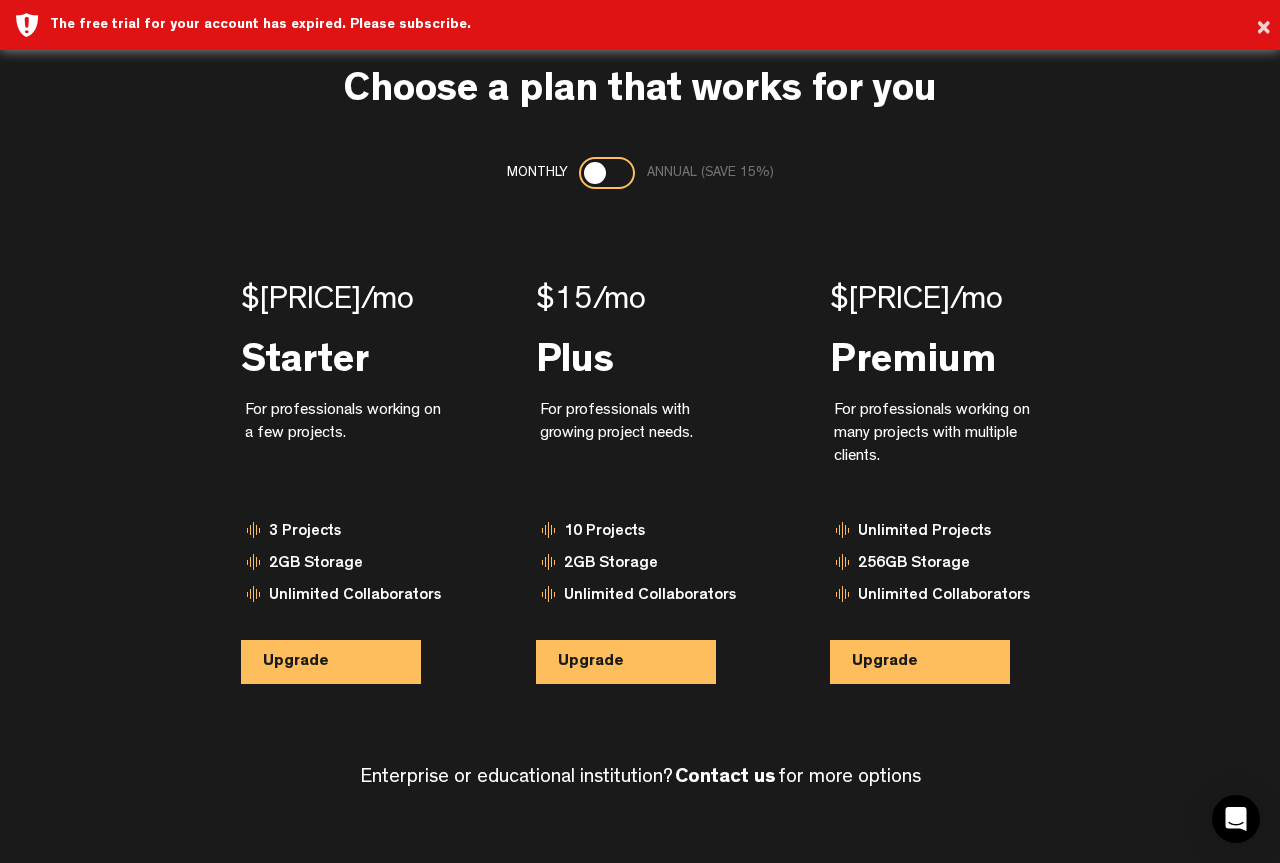 click at bounding box center (607, 173) 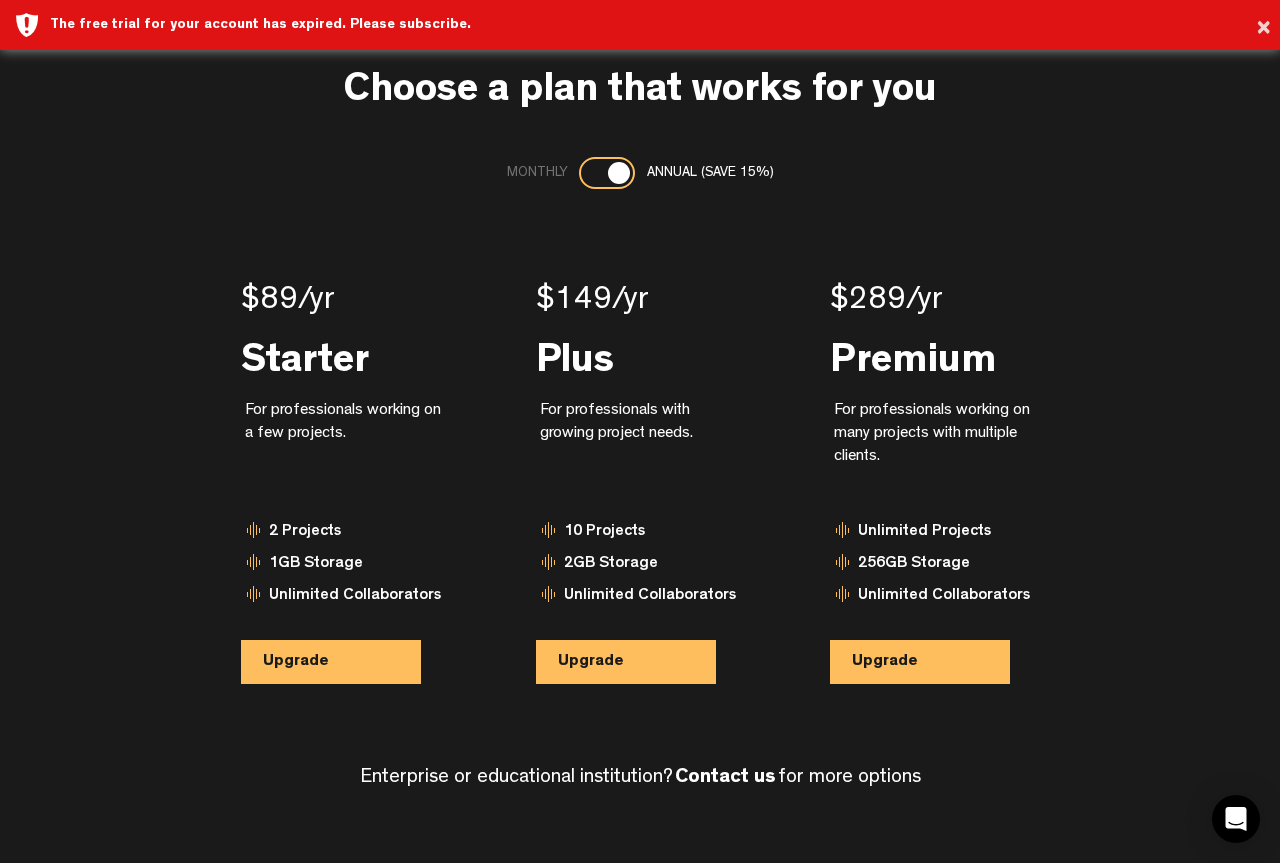 click at bounding box center [607, 173] 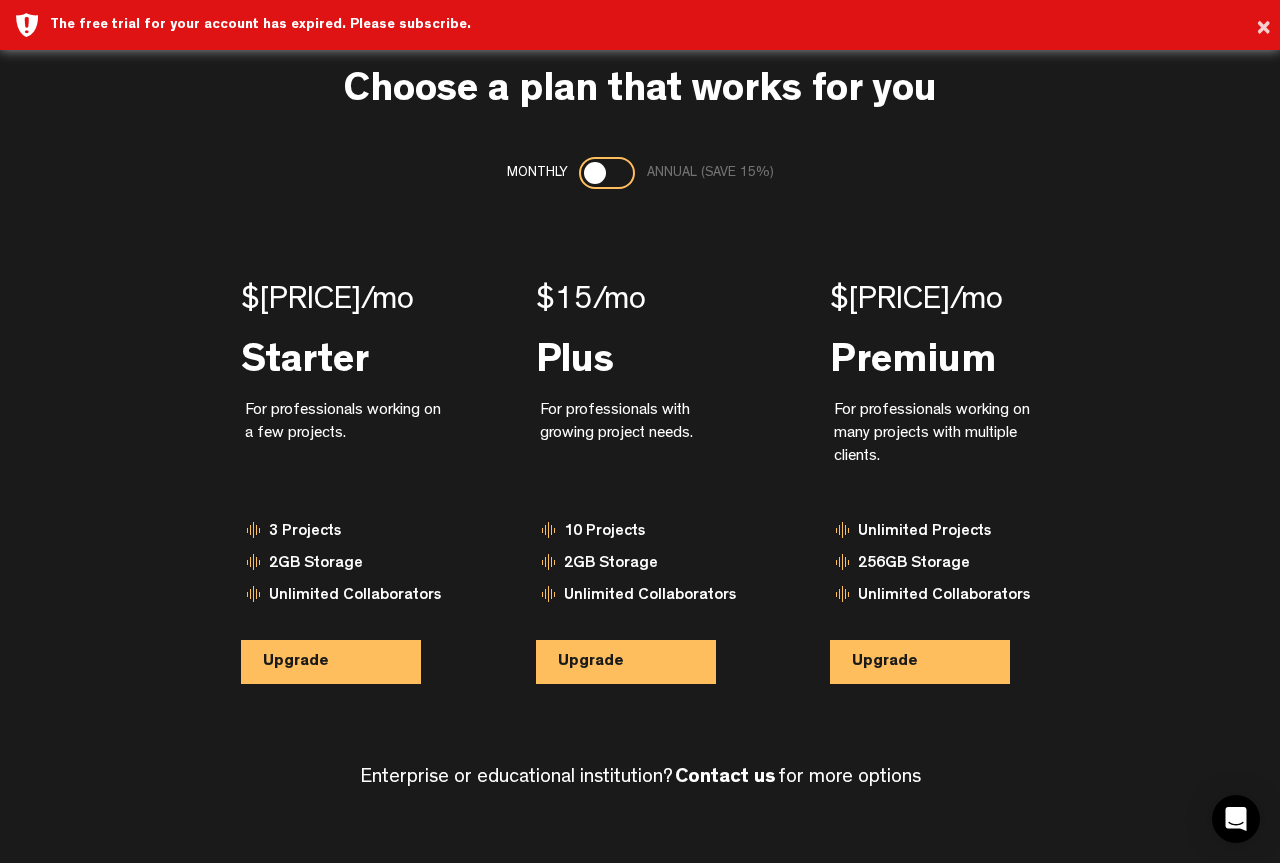 click at bounding box center (607, 173) 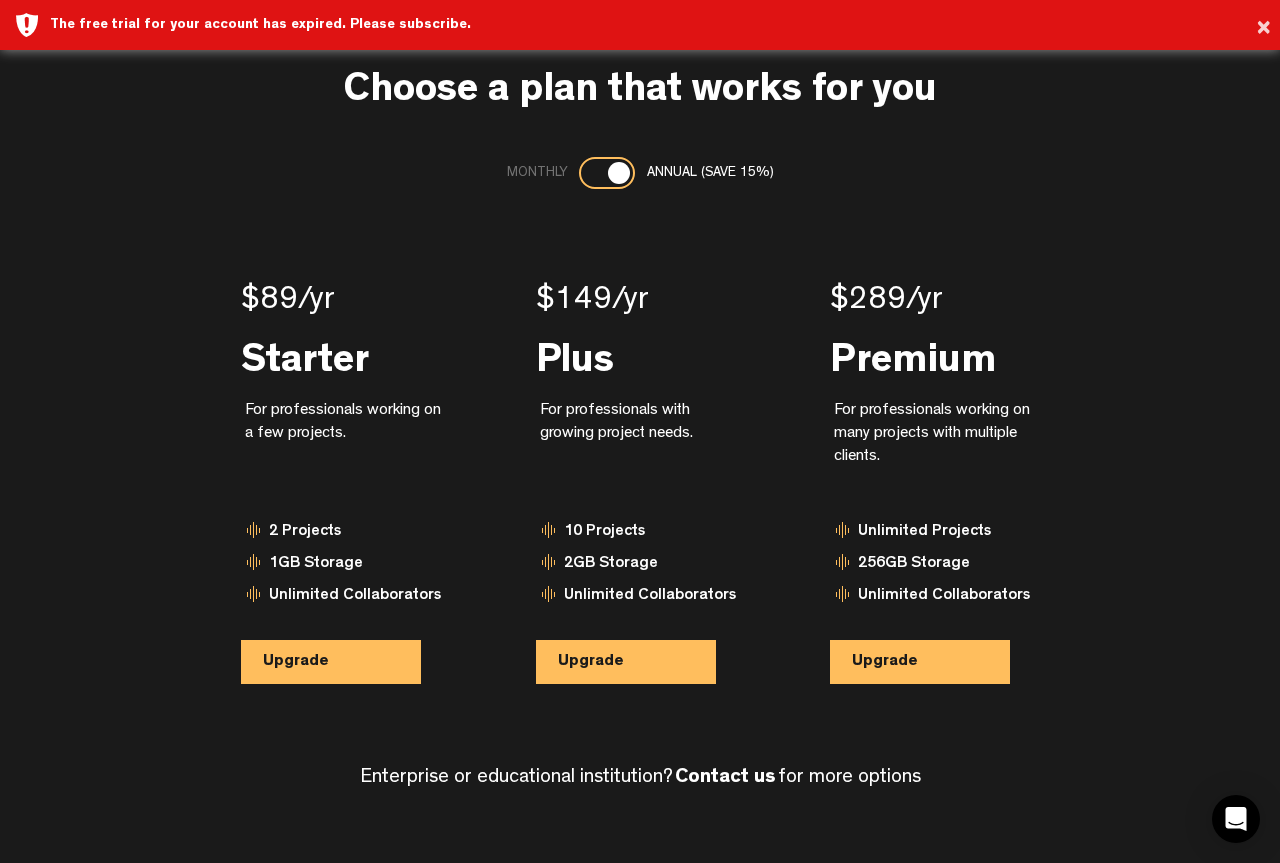 click at bounding box center (619, 173) 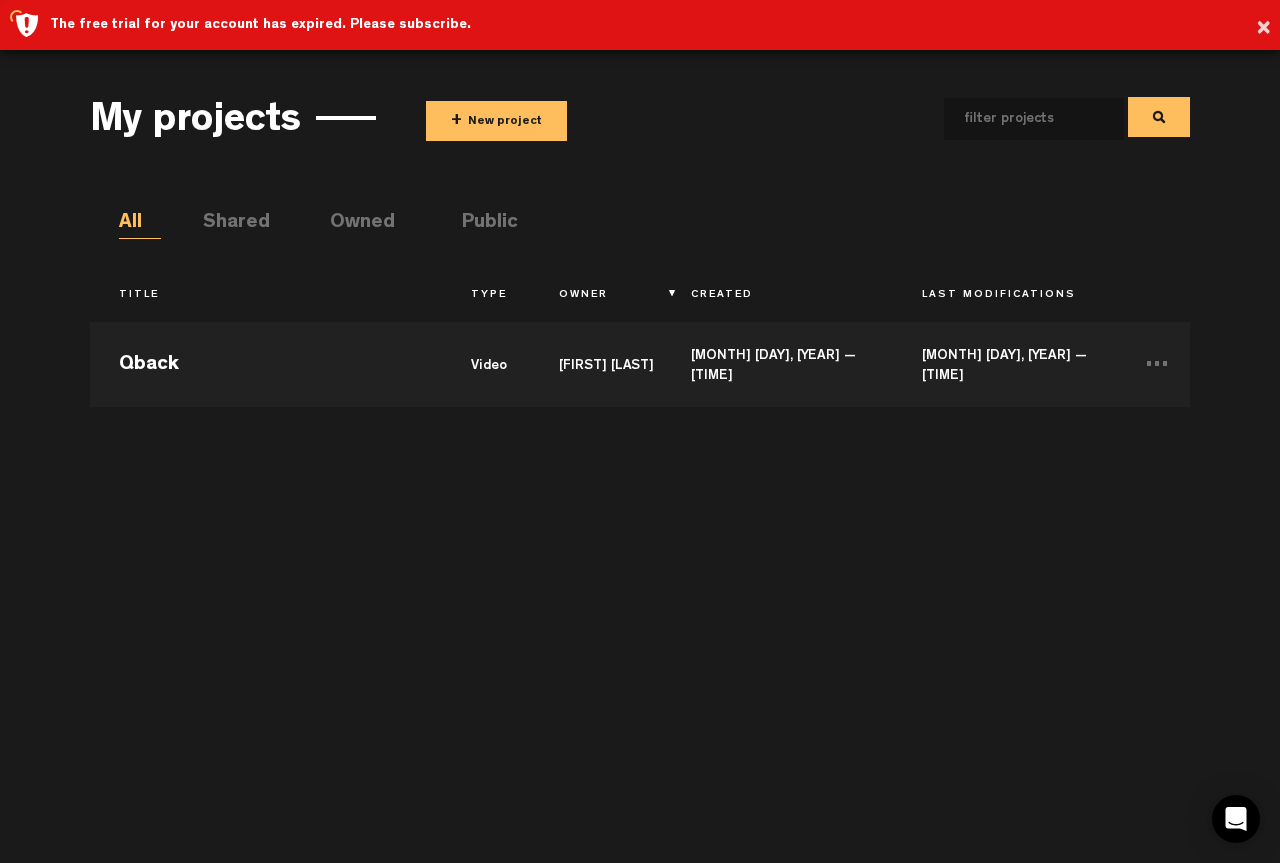 scroll, scrollTop: 0, scrollLeft: 0, axis: both 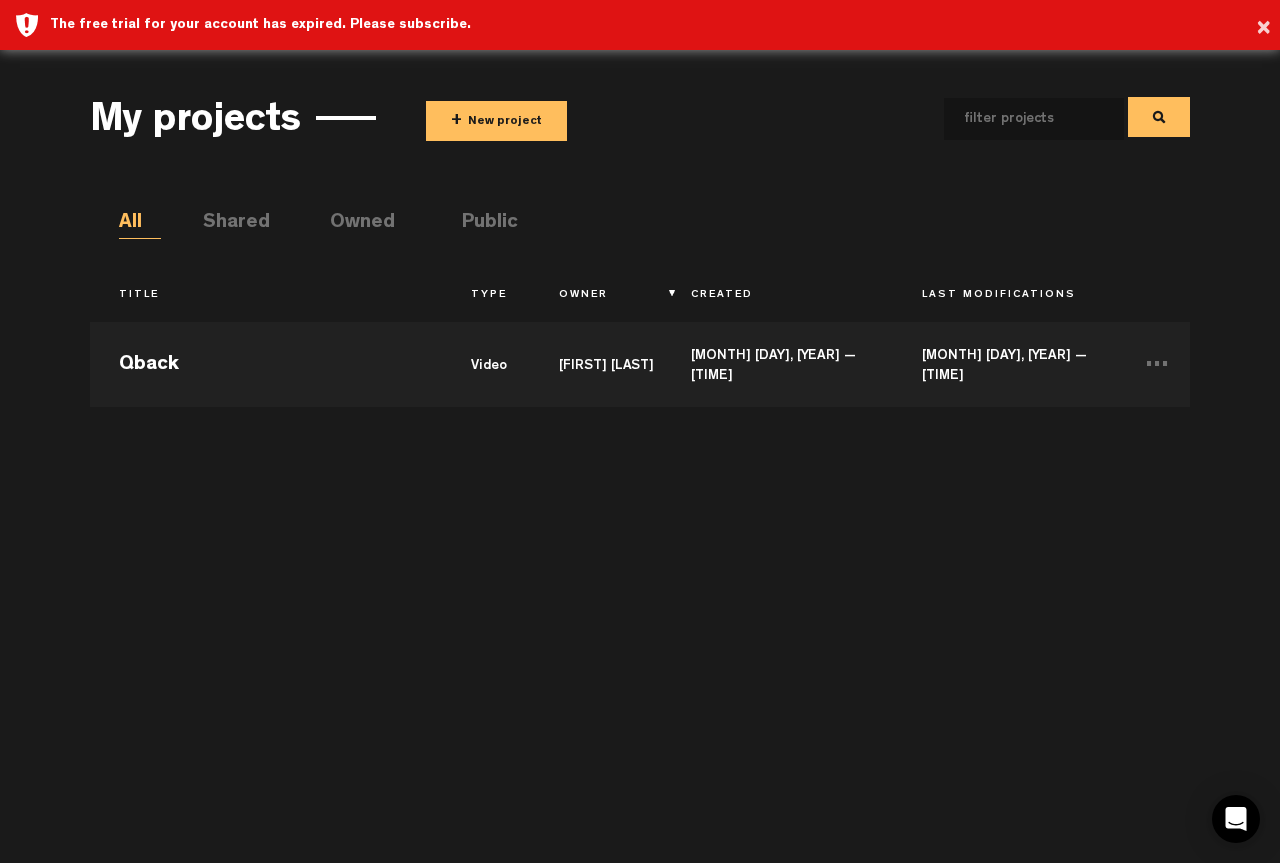 click on "Shared" at bounding box center [224, 224] 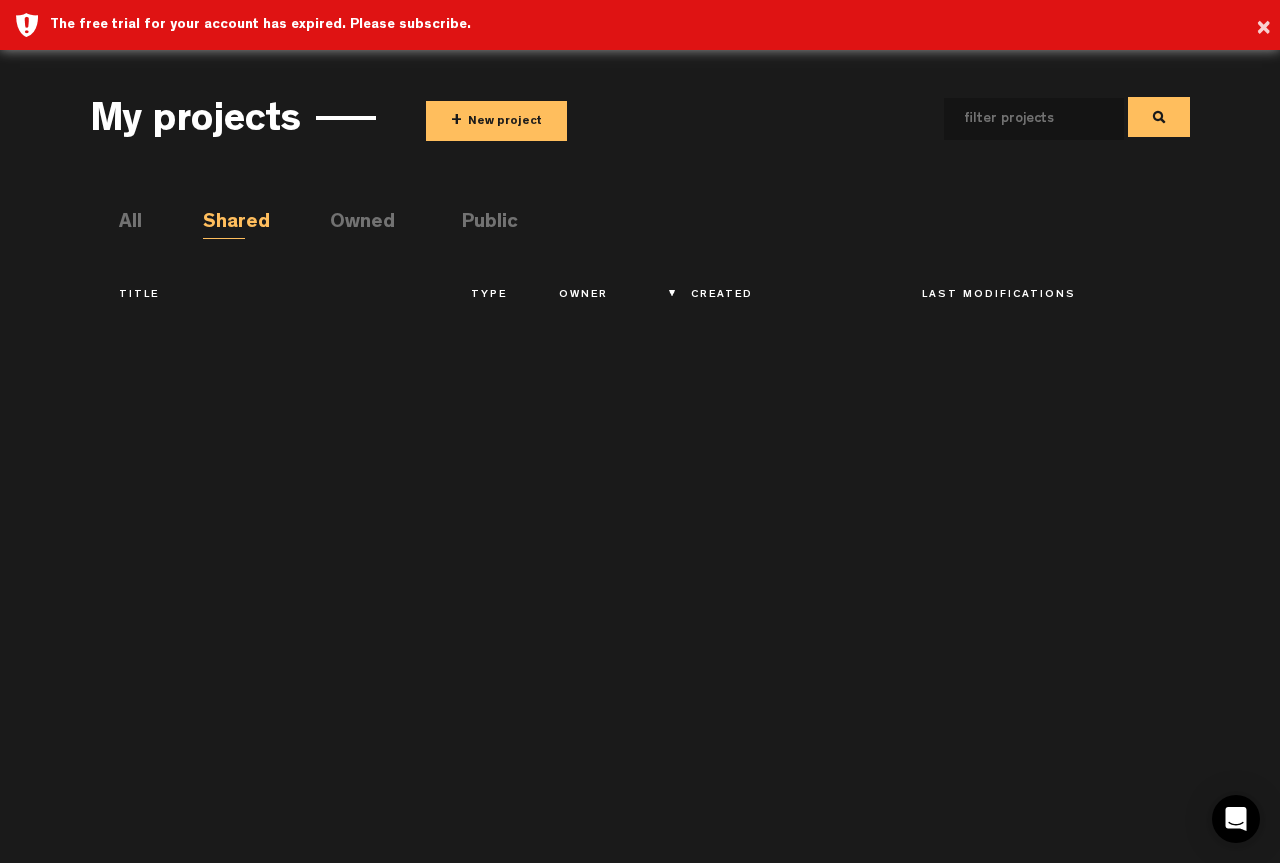 click on "Owned" at bounding box center [351, 224] 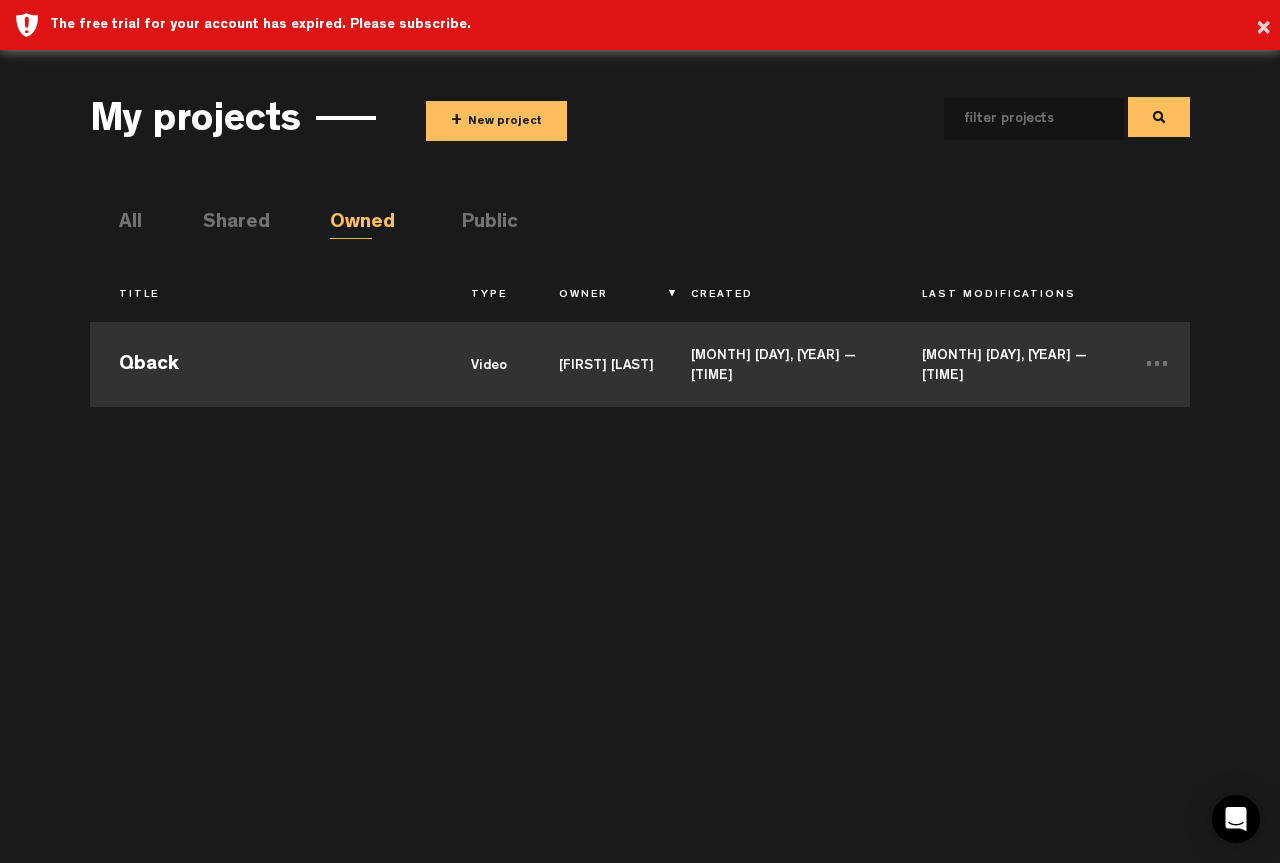 click on "Qback" at bounding box center (266, 362) 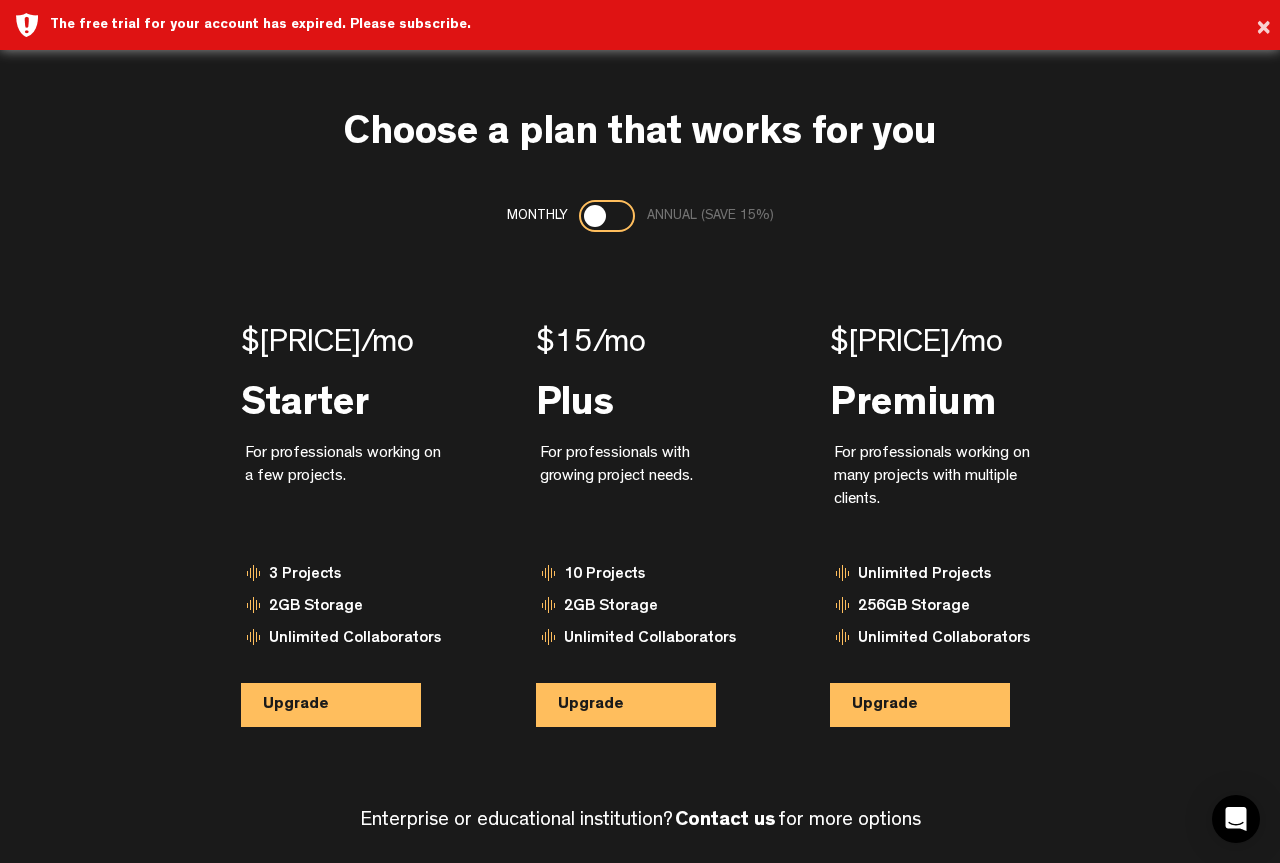 click at bounding box center (607, 216) 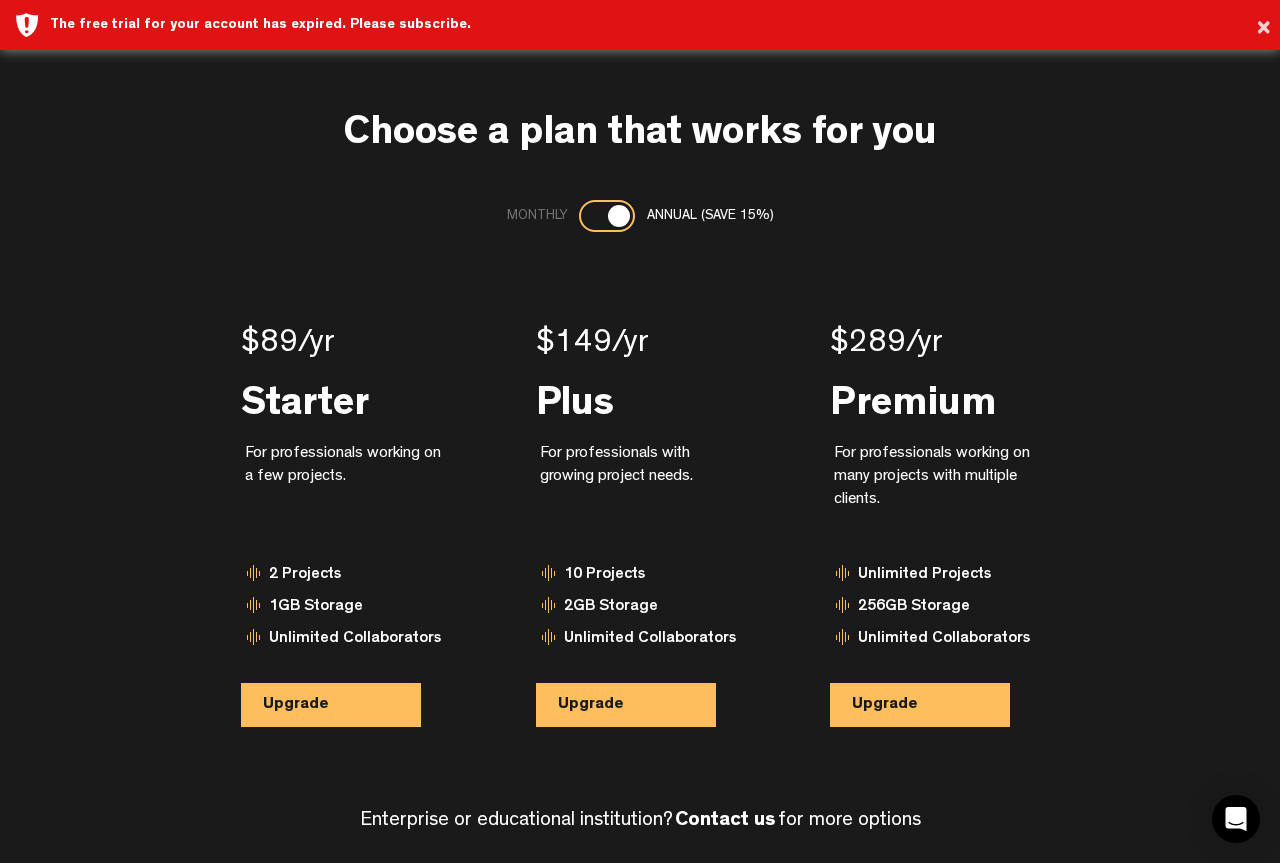 click at bounding box center (619, 216) 